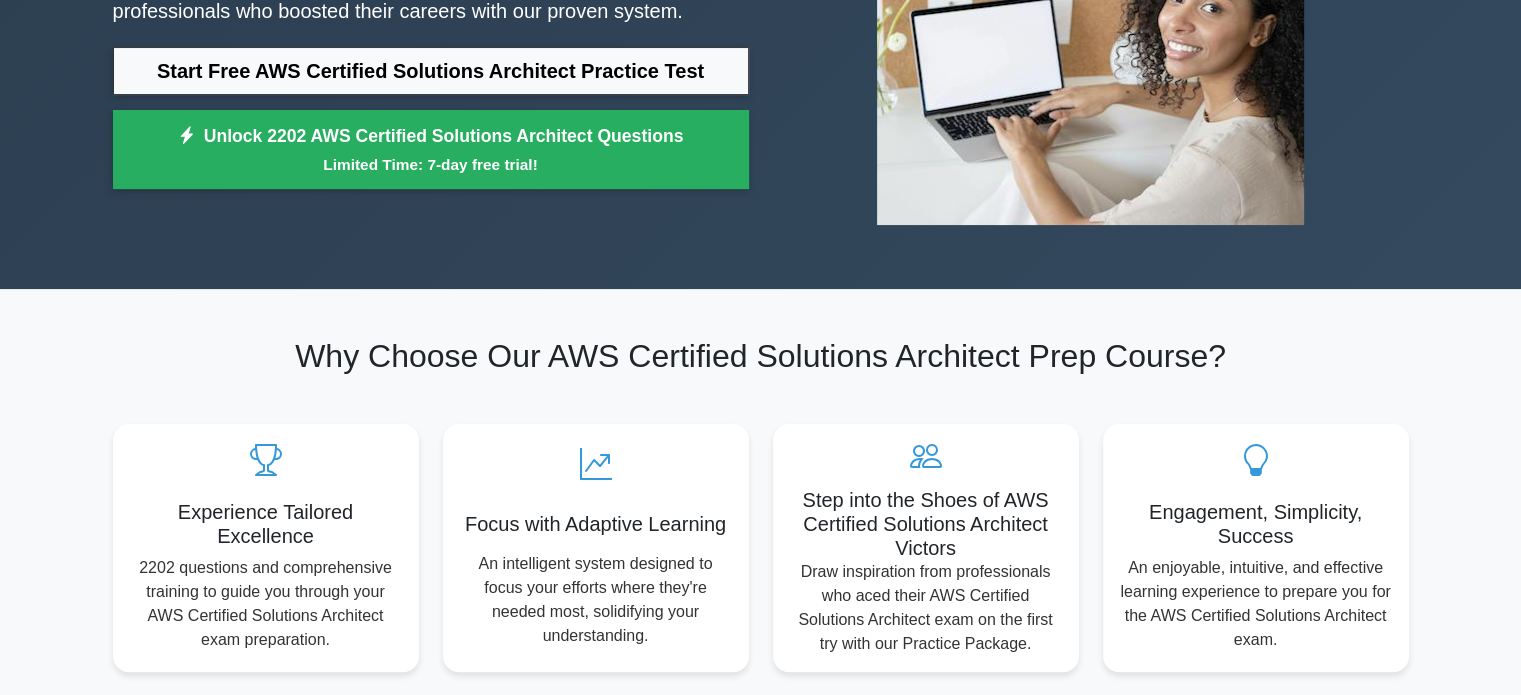 scroll, scrollTop: 0, scrollLeft: 0, axis: both 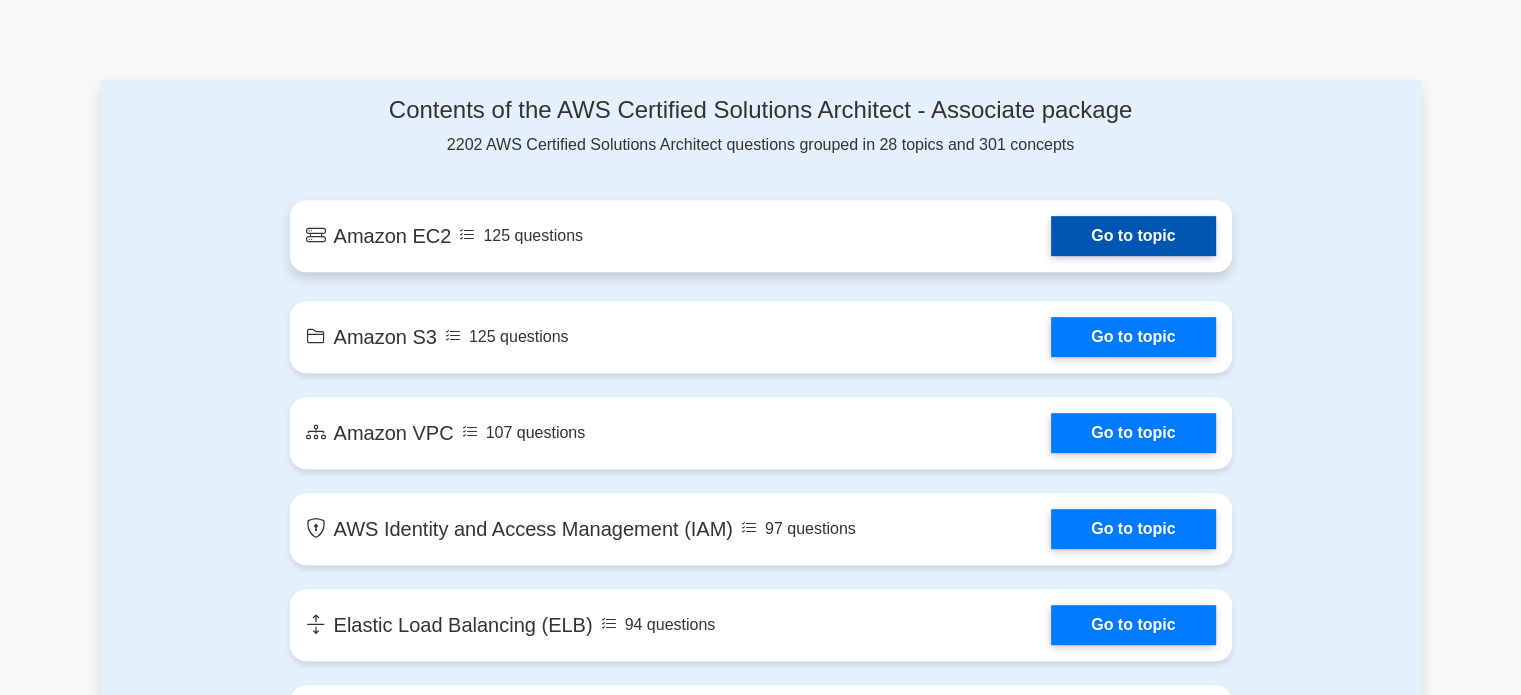click on "Go to topic" at bounding box center [1133, 236] 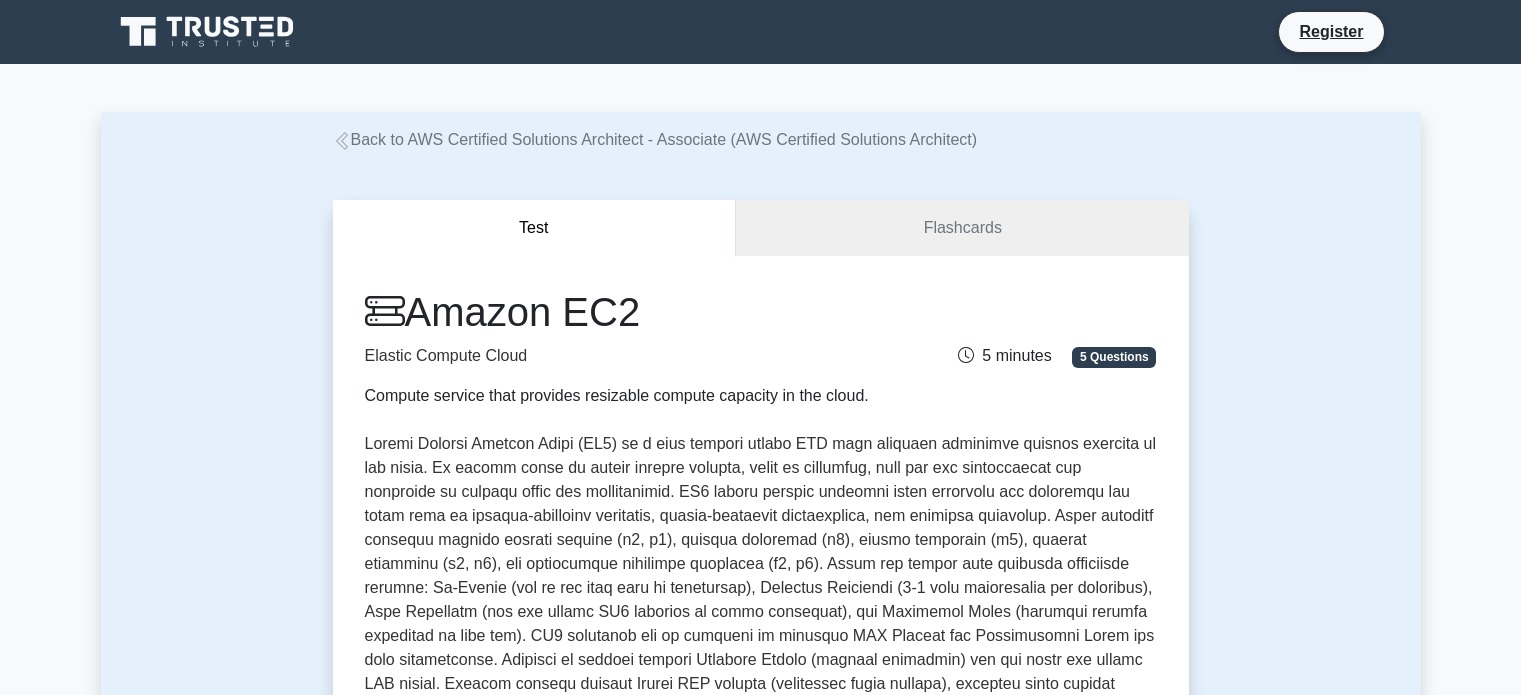 scroll, scrollTop: 0, scrollLeft: 0, axis: both 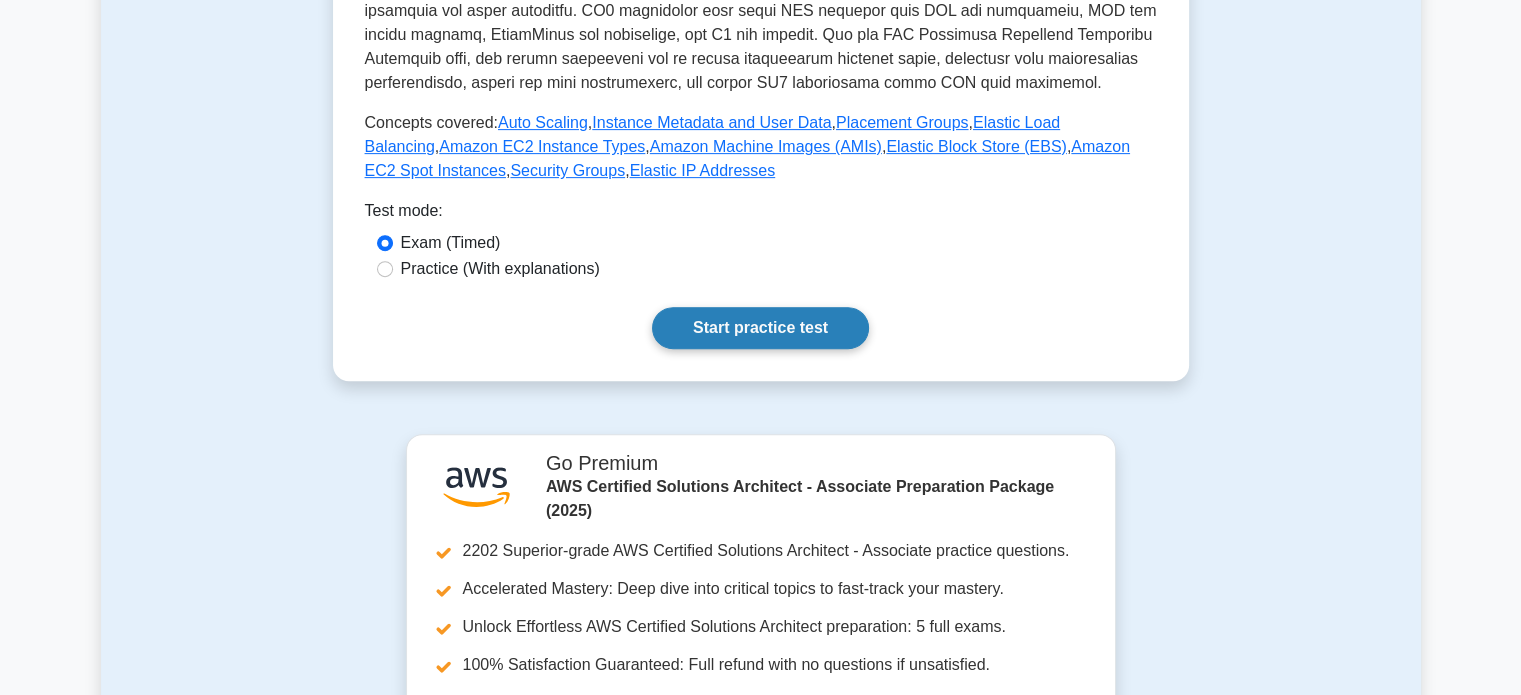 click on "Start practice test" at bounding box center (760, 328) 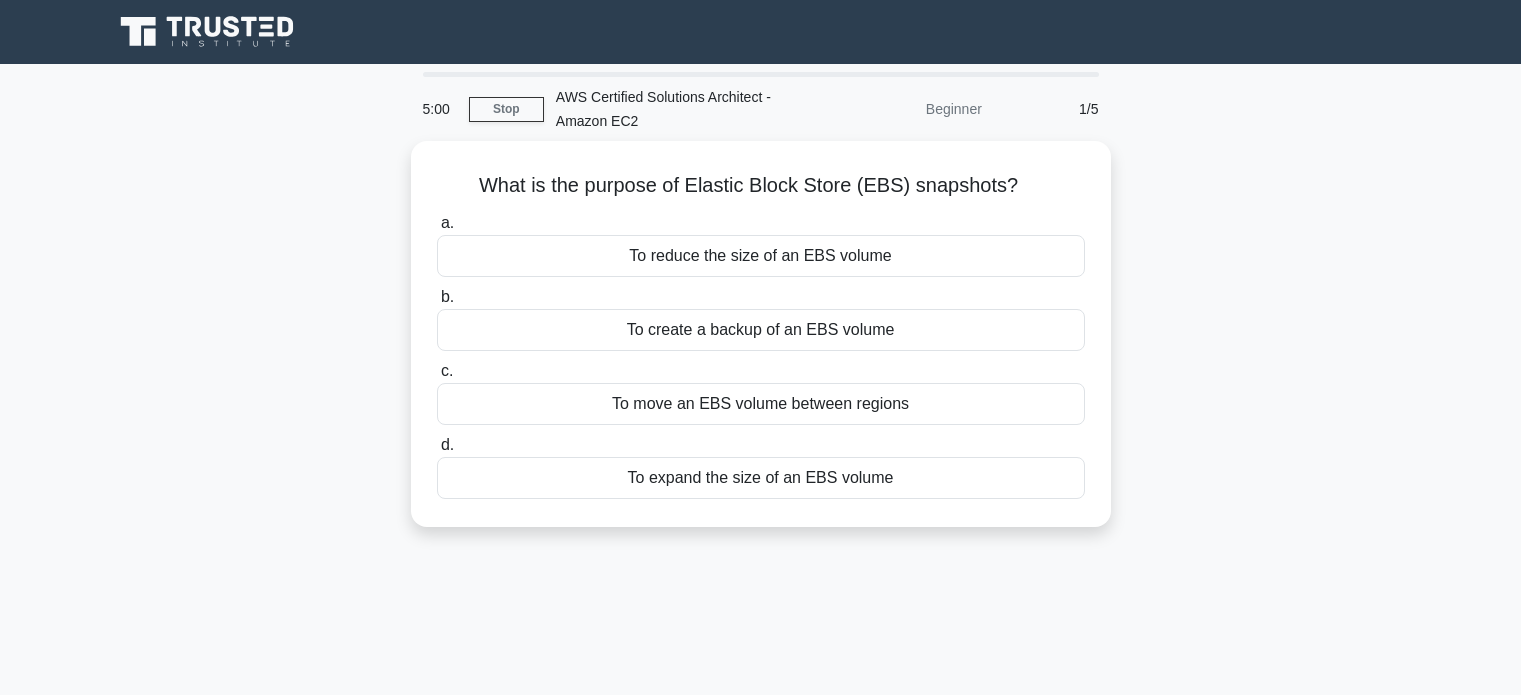 scroll, scrollTop: 0, scrollLeft: 0, axis: both 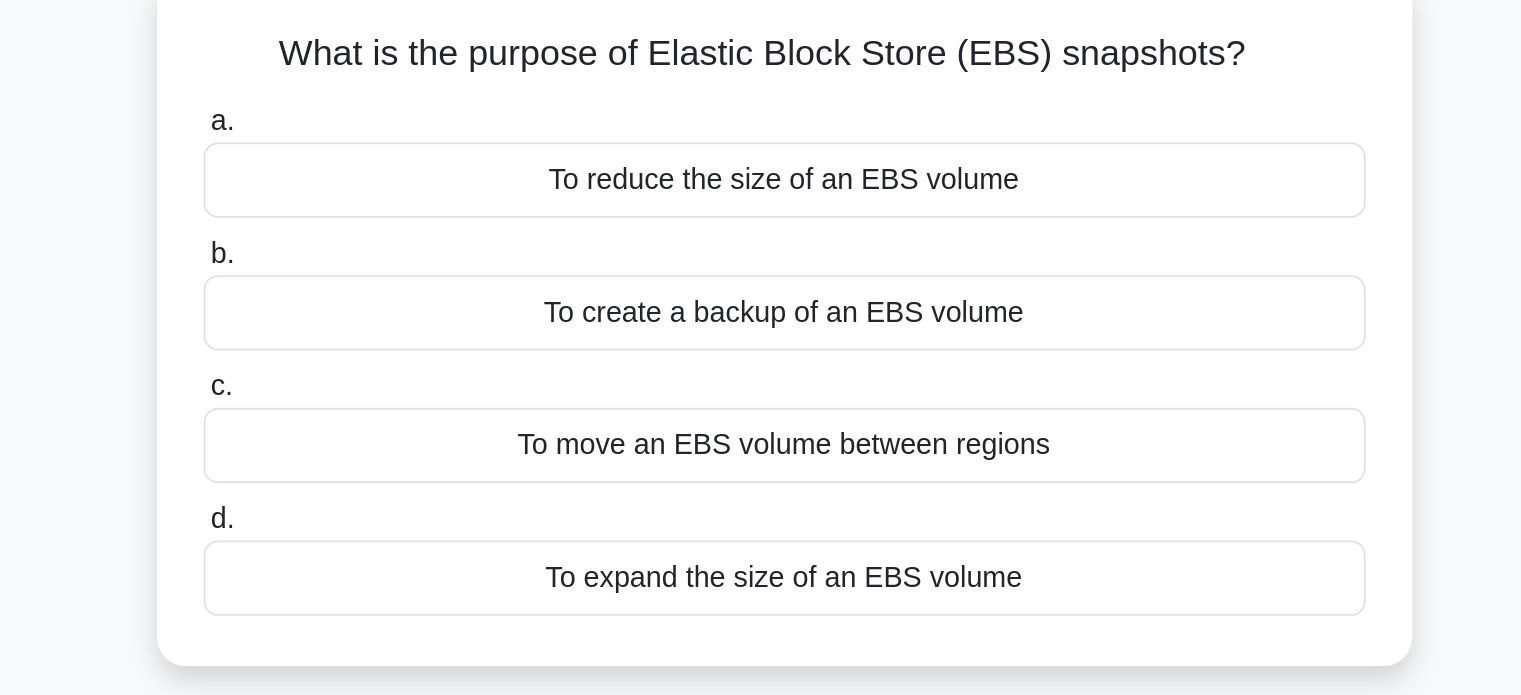 click on "To create a backup of an EBS volume" at bounding box center [761, 325] 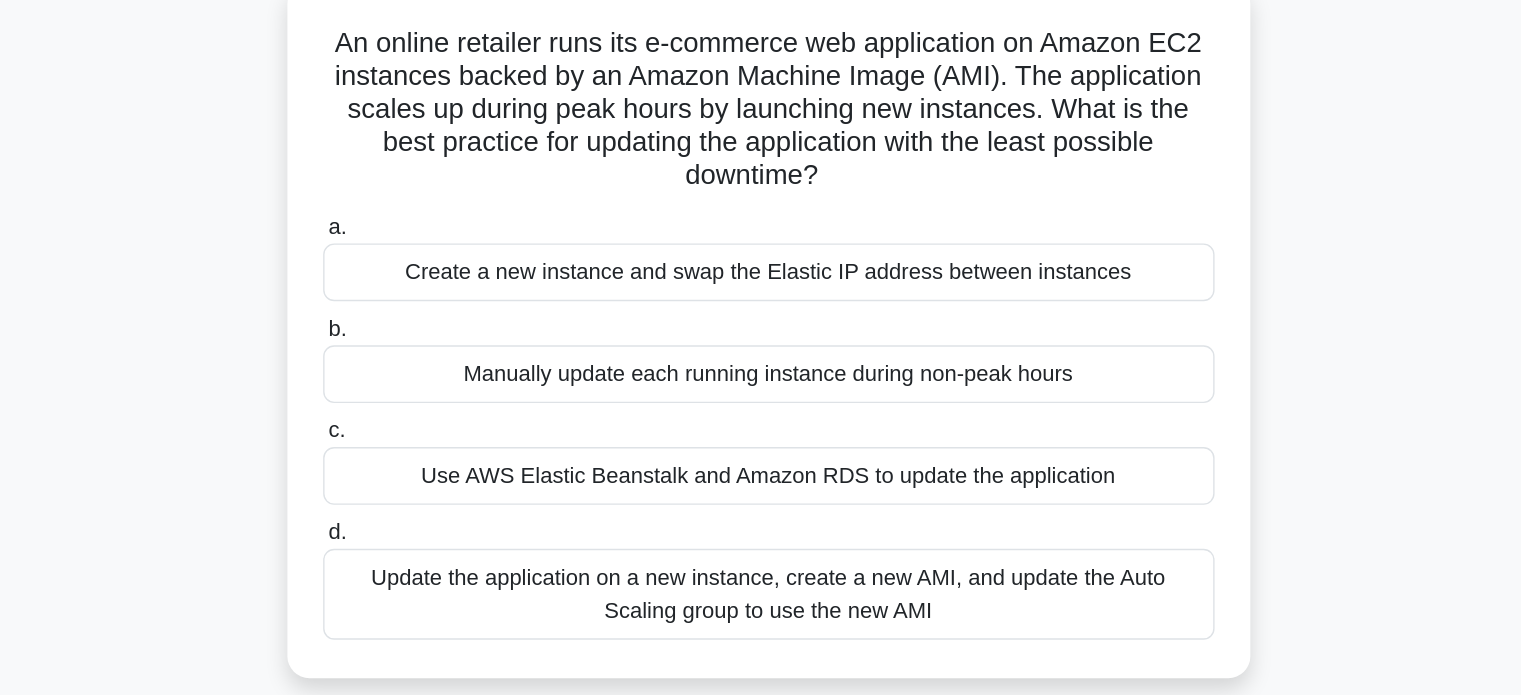 scroll, scrollTop: 0, scrollLeft: 0, axis: both 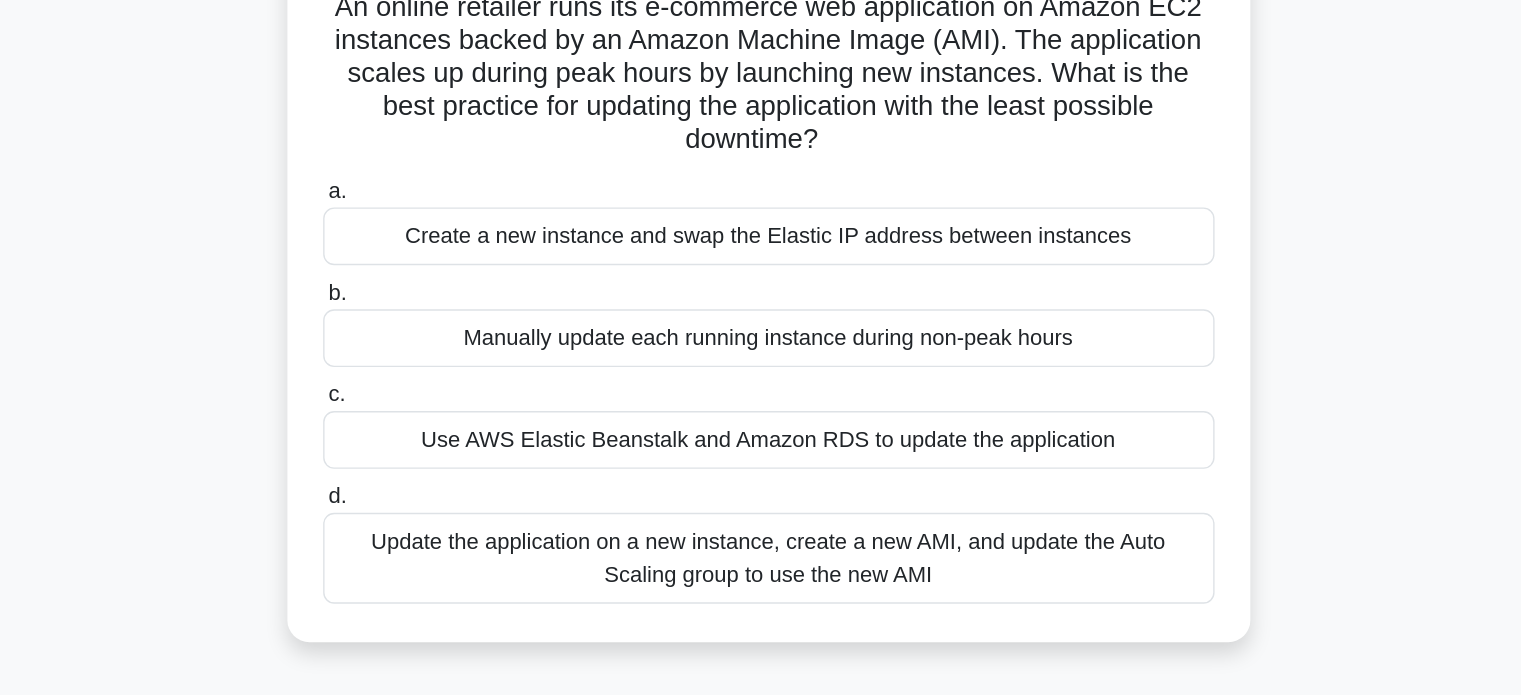 click on "Update the application on a new instance, create a new AMI, and update the Auto Scaling group to use the new AMI" at bounding box center (761, 581) 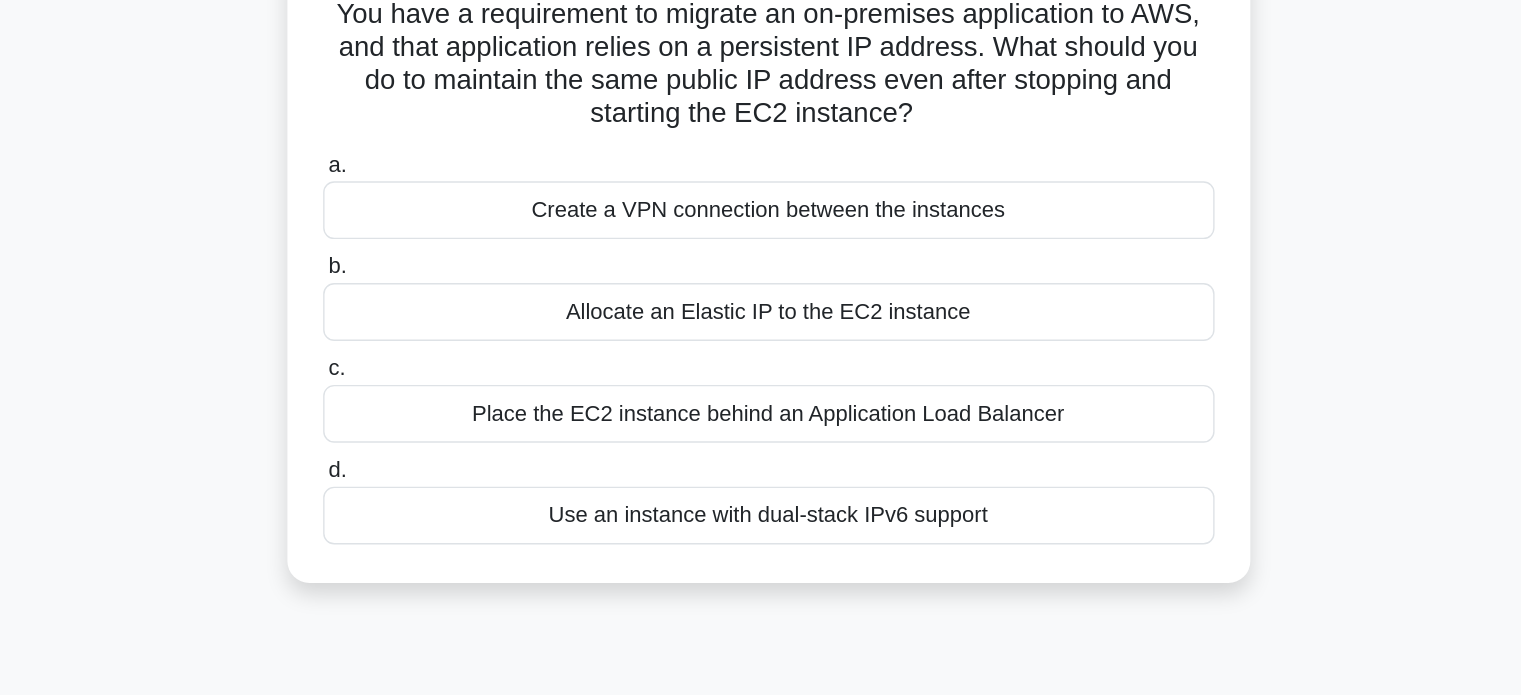 scroll, scrollTop: 0, scrollLeft: 0, axis: both 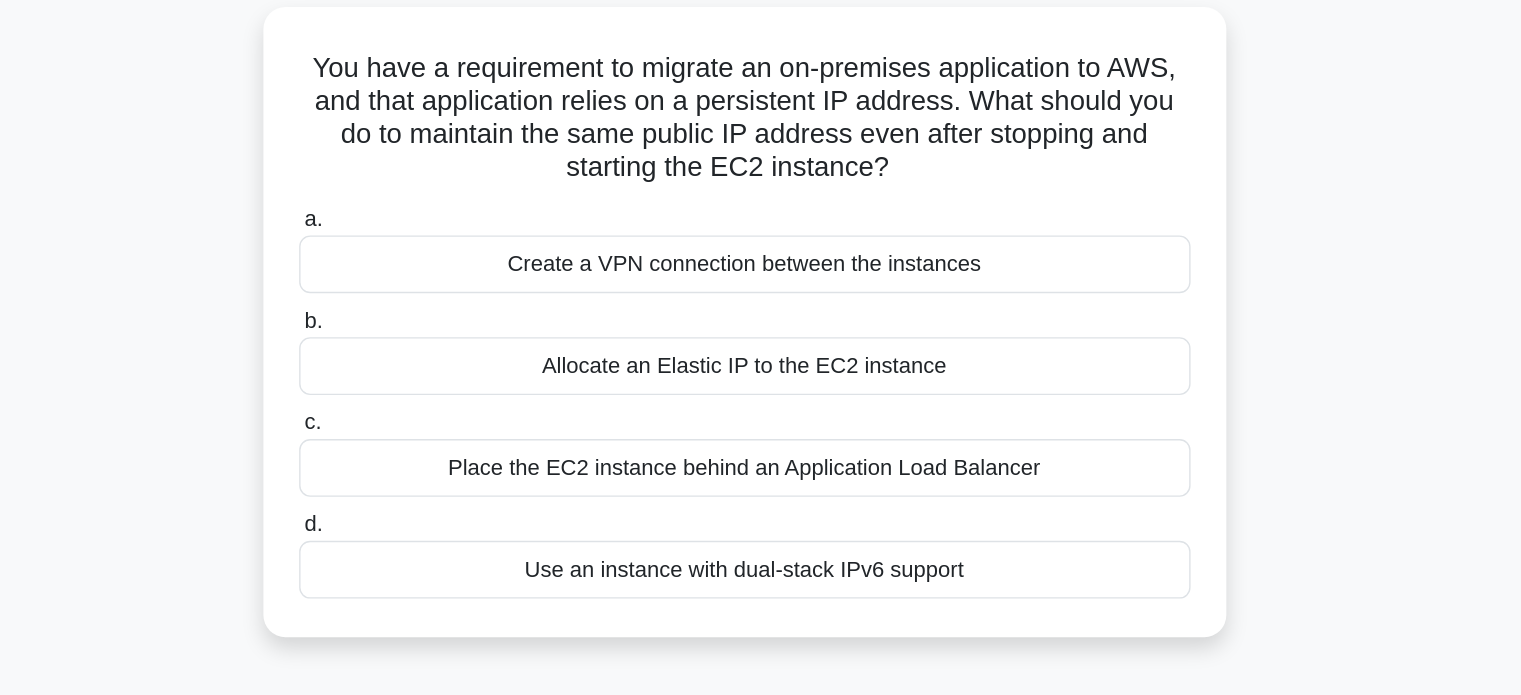 click on "Allocate an Elastic IP to the EC2 instance" at bounding box center [761, 397] 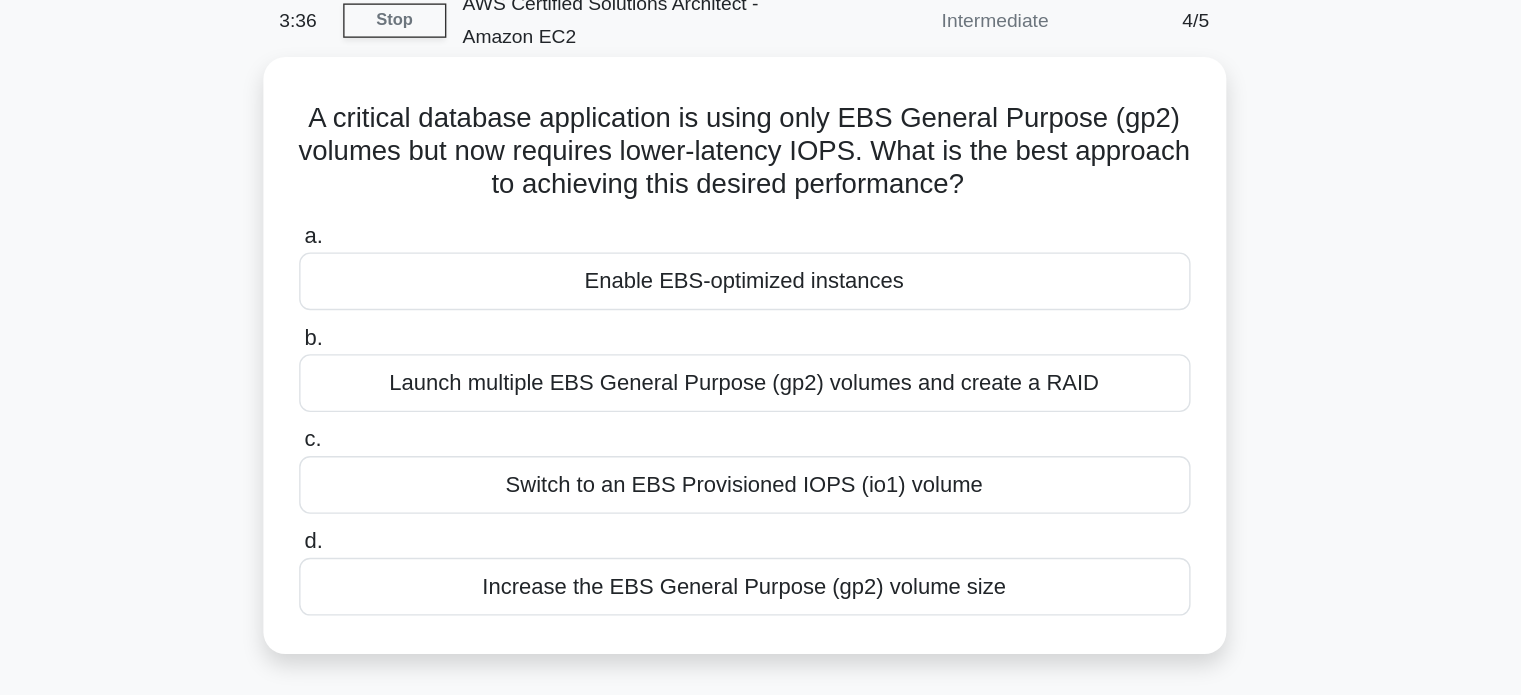 click on "Switch to an EBS Provisioned IOPS (io1) volume" at bounding box center (761, 447) 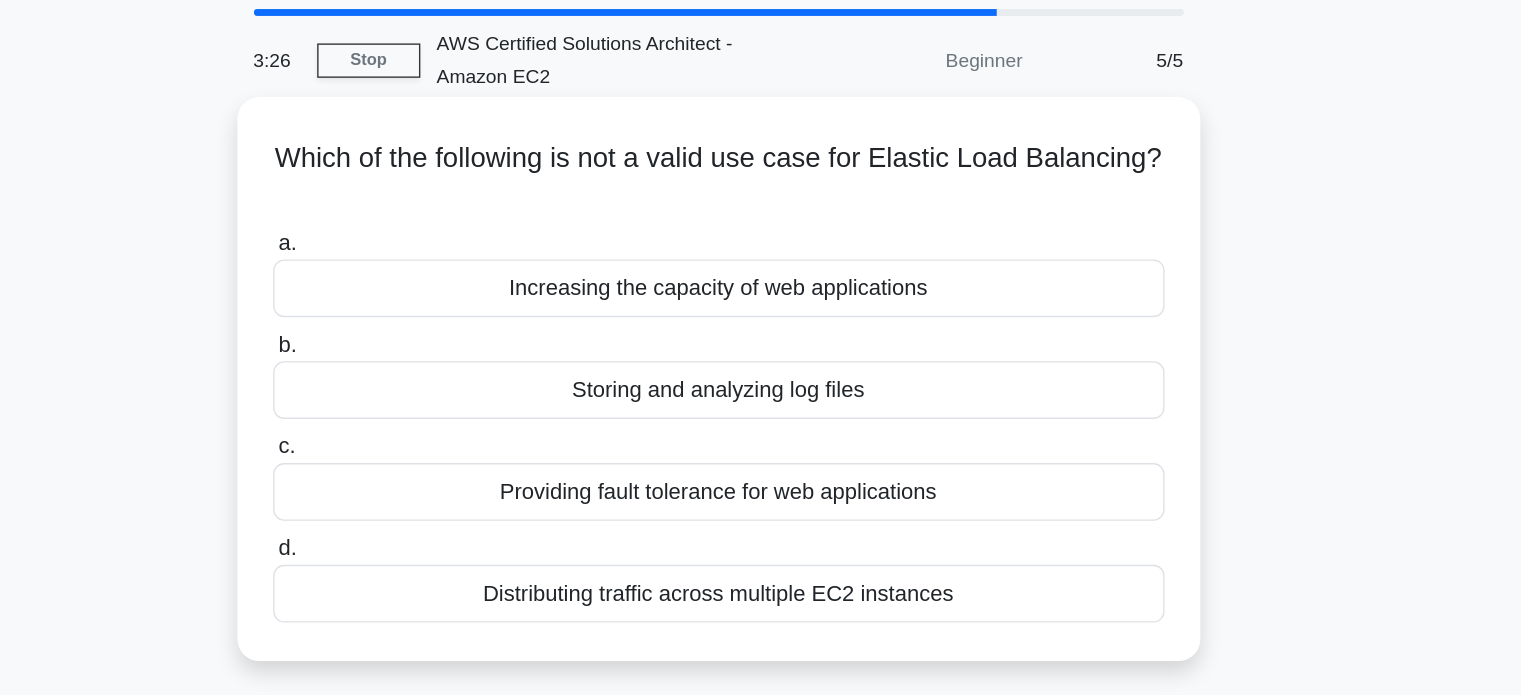 click on "Storing and analyzing log files" at bounding box center [761, 349] 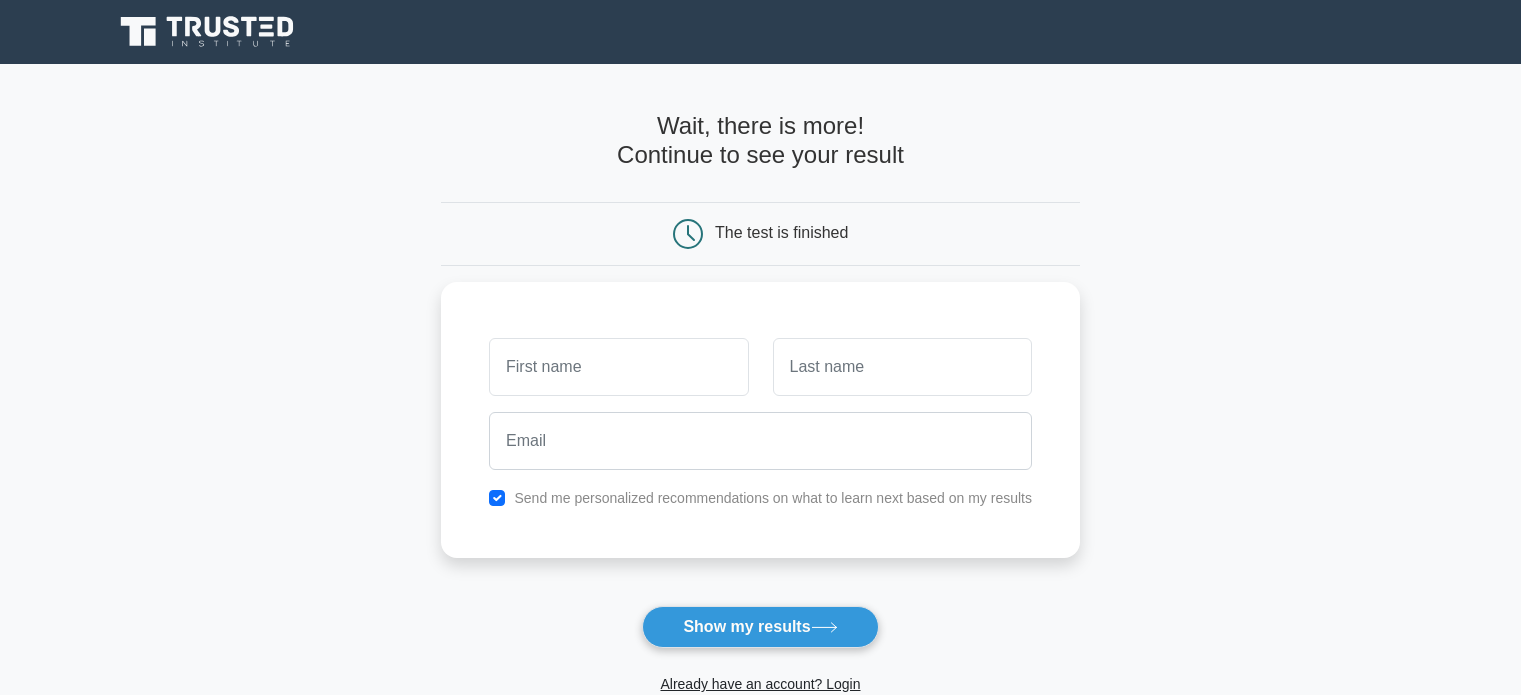 scroll, scrollTop: 0, scrollLeft: 0, axis: both 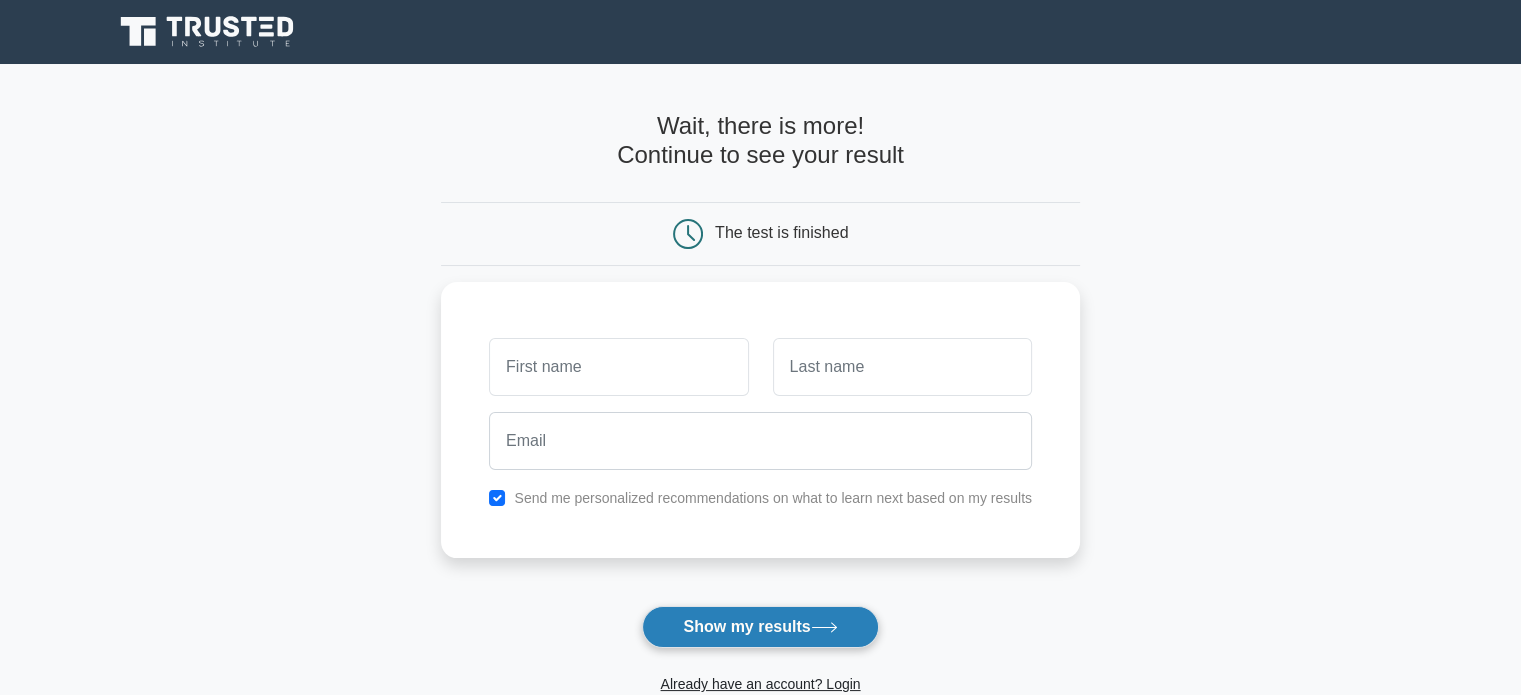 click on "Show my results" at bounding box center [760, 627] 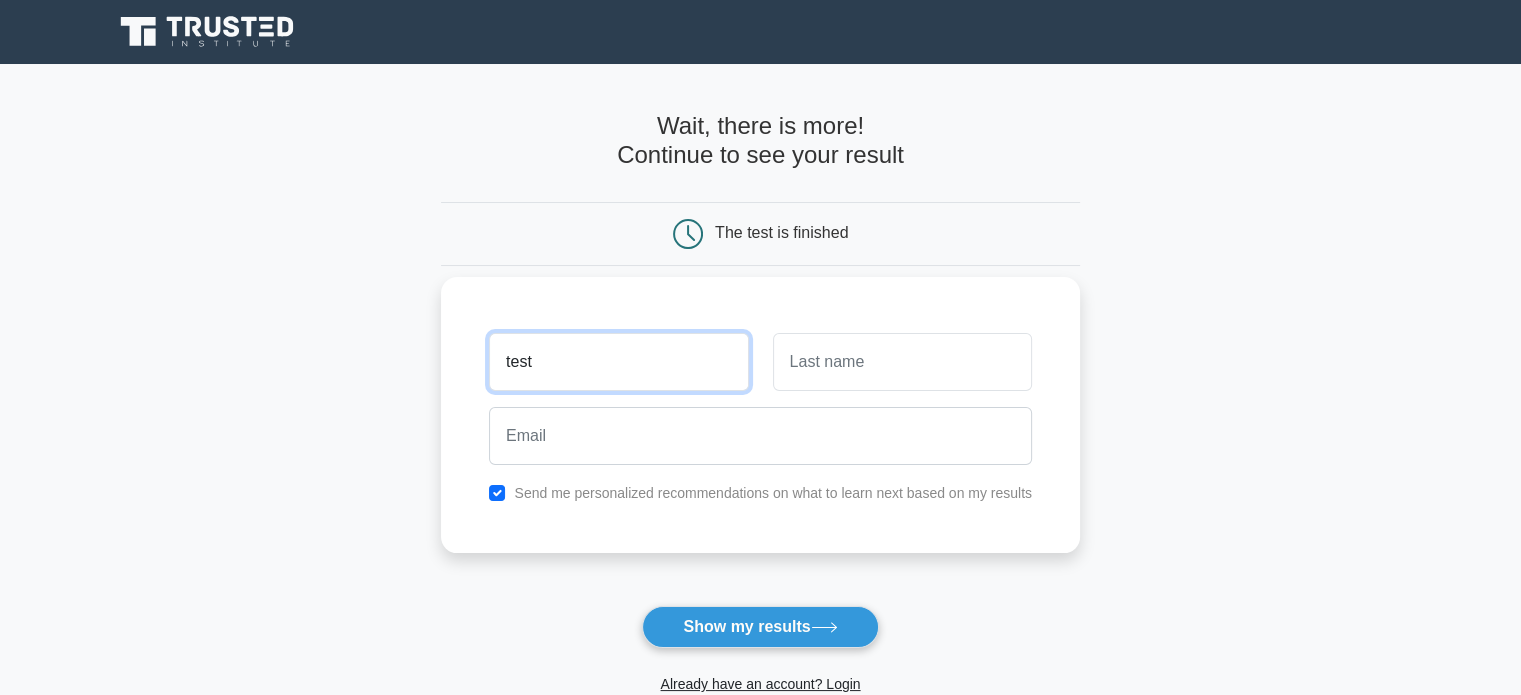 type on "test" 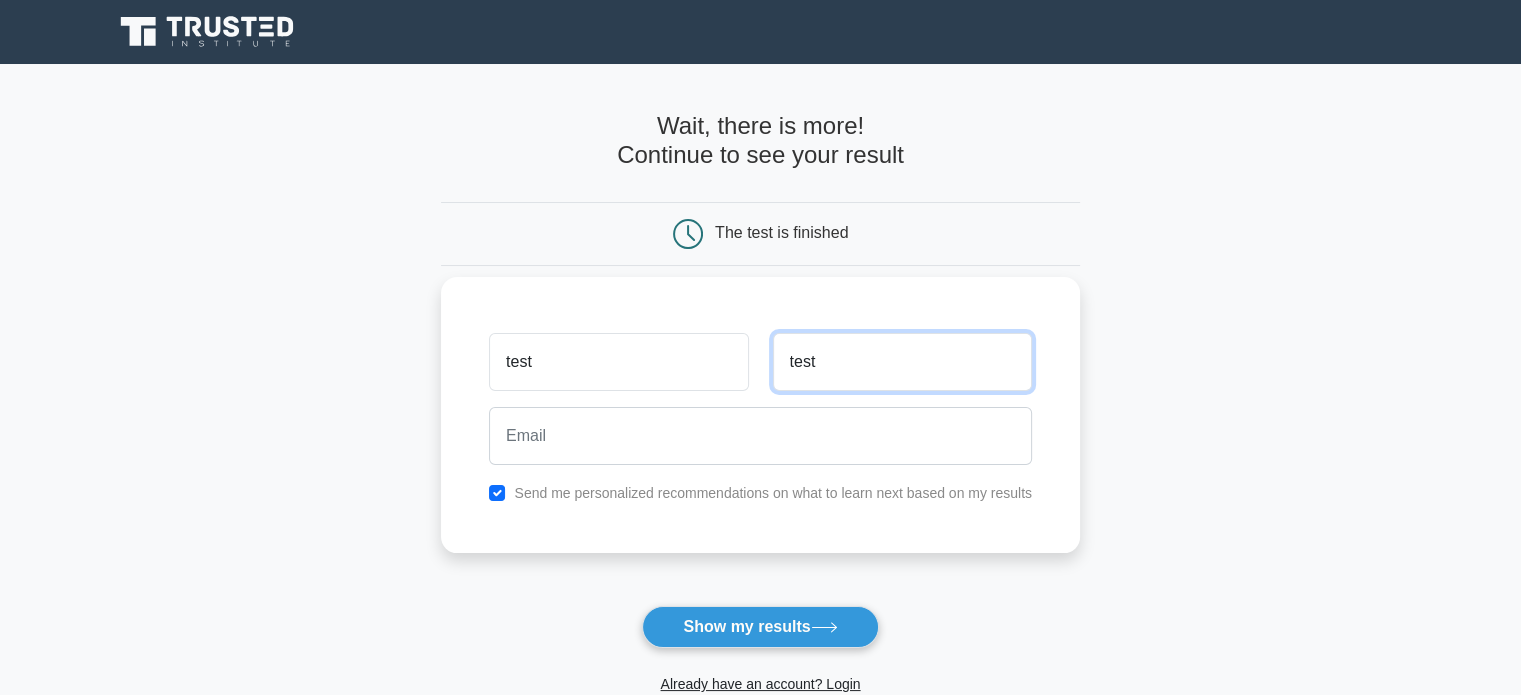 type on "test" 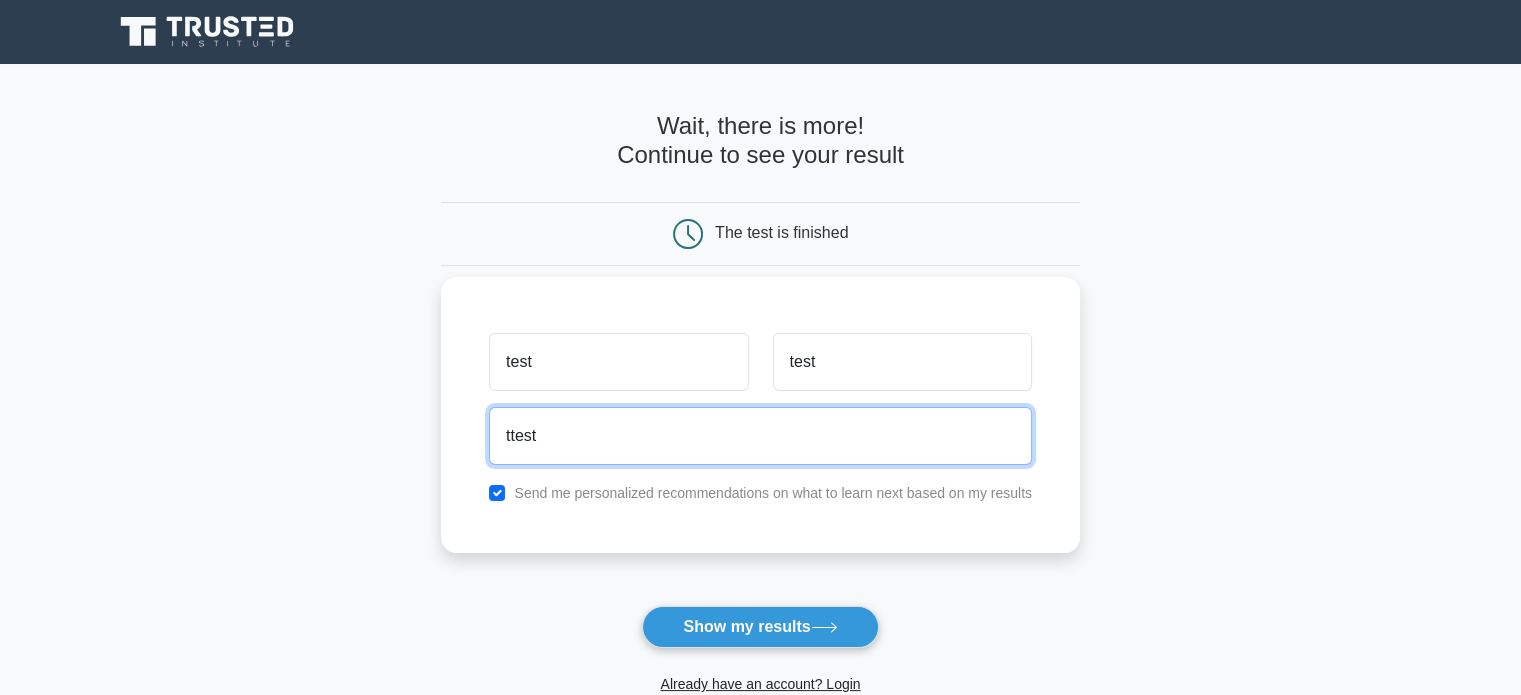 type on "[EMAIL]" 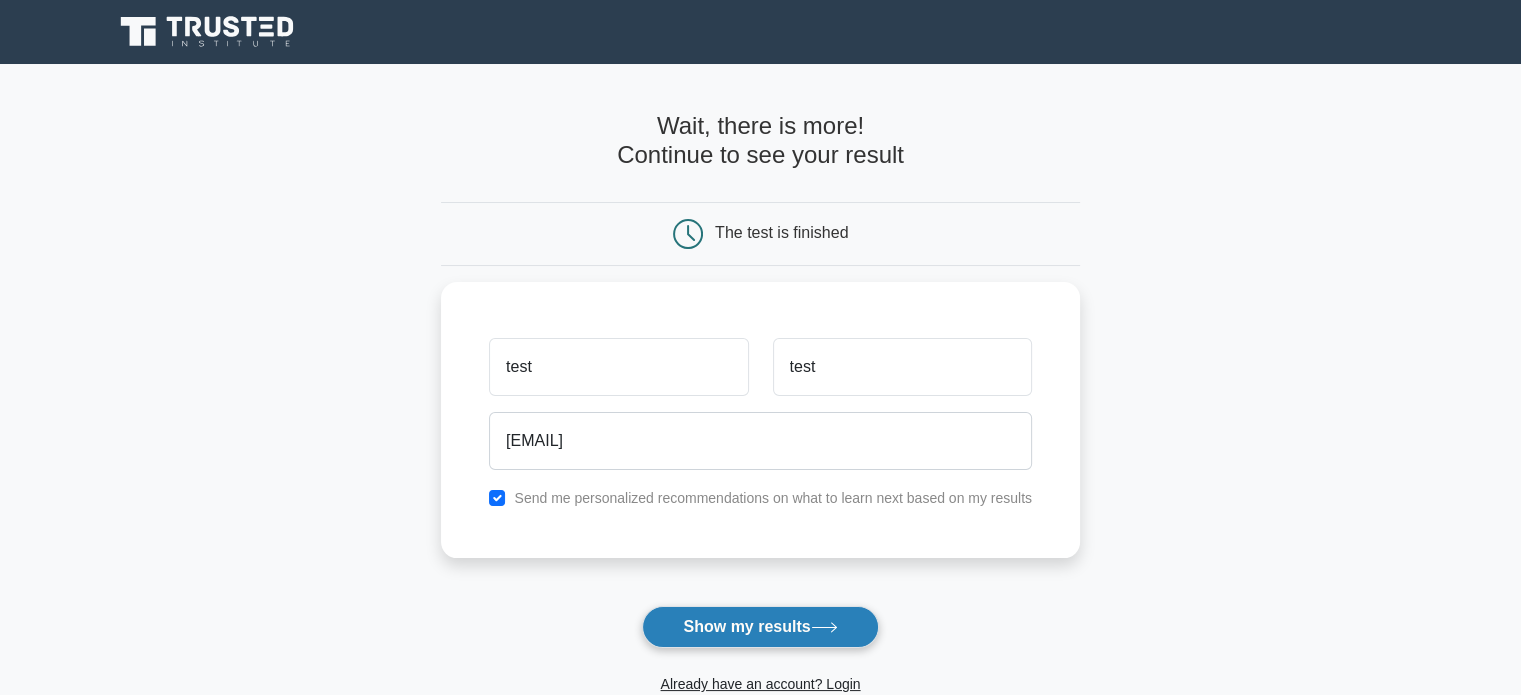 click on "Show my results" at bounding box center [760, 627] 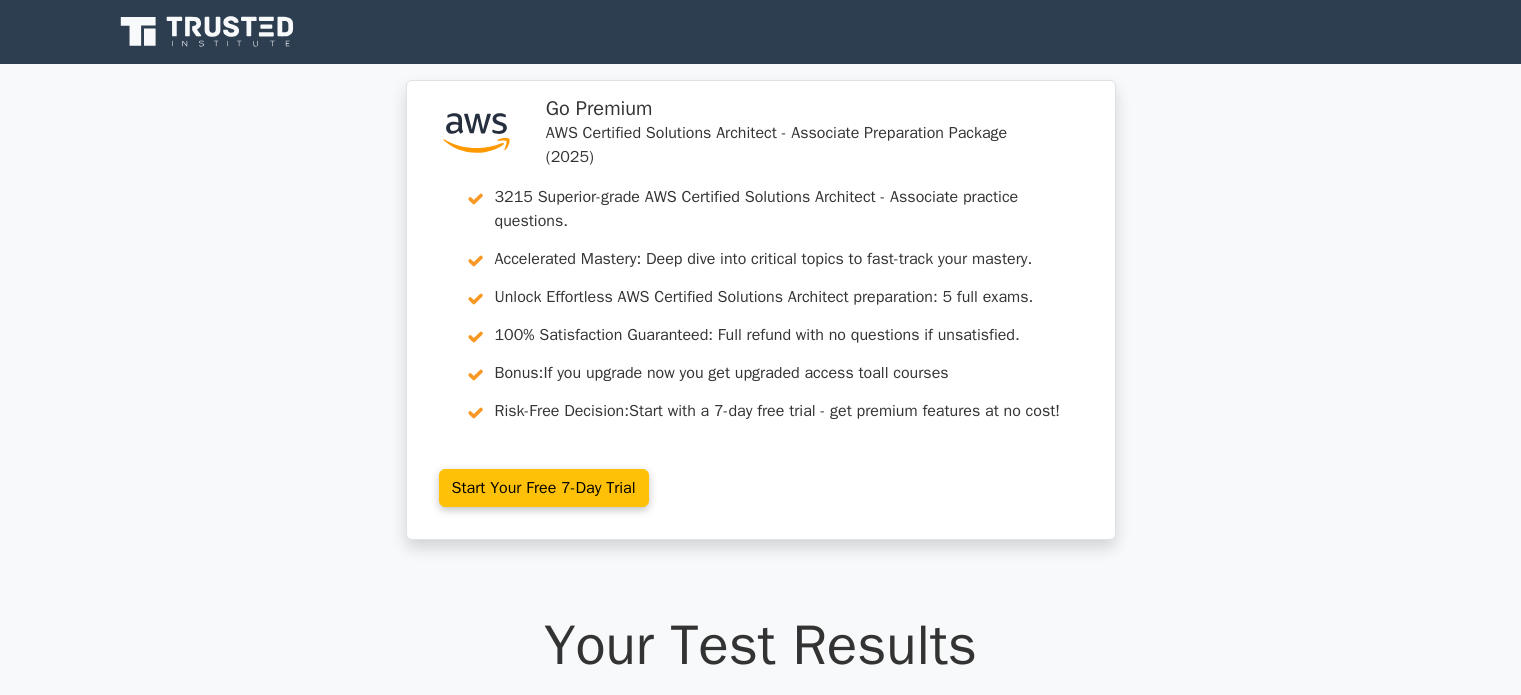 scroll, scrollTop: 0, scrollLeft: 0, axis: both 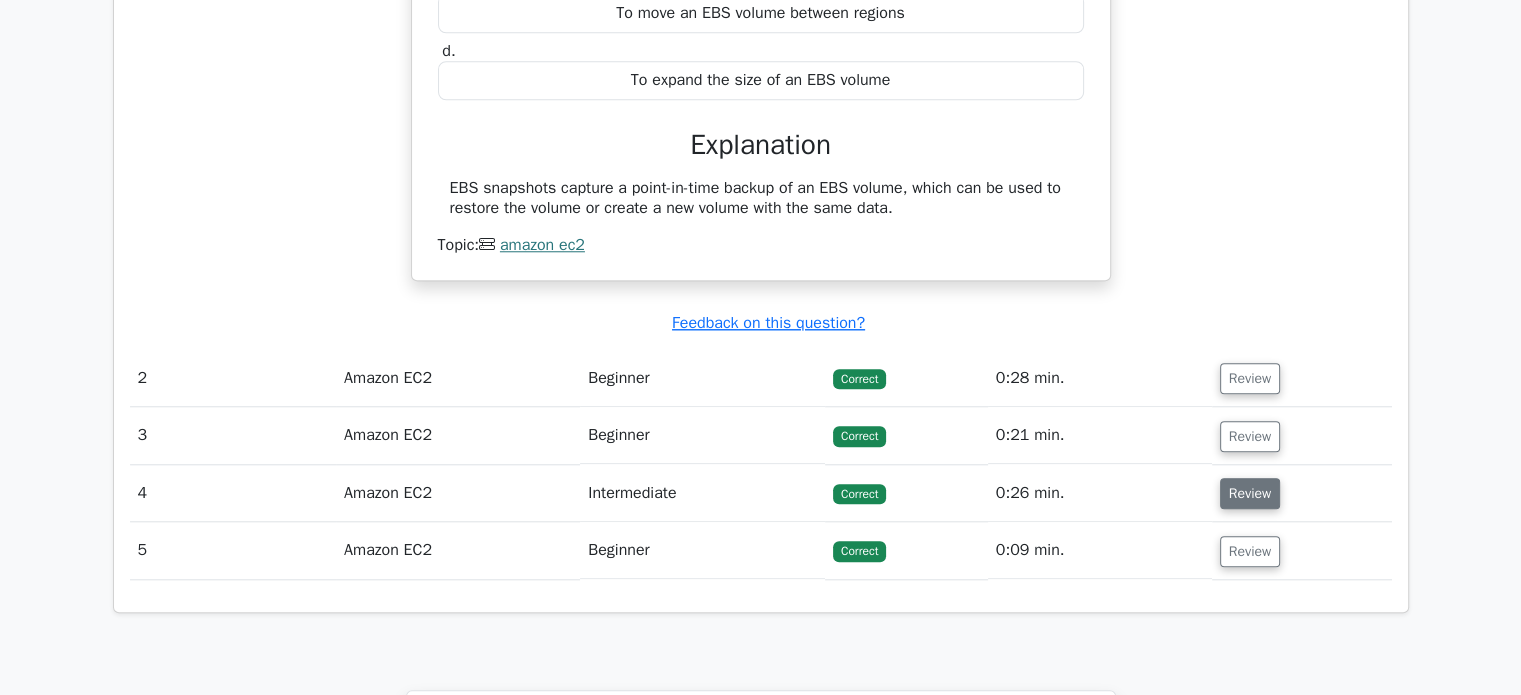 click on "Review" at bounding box center (1250, 493) 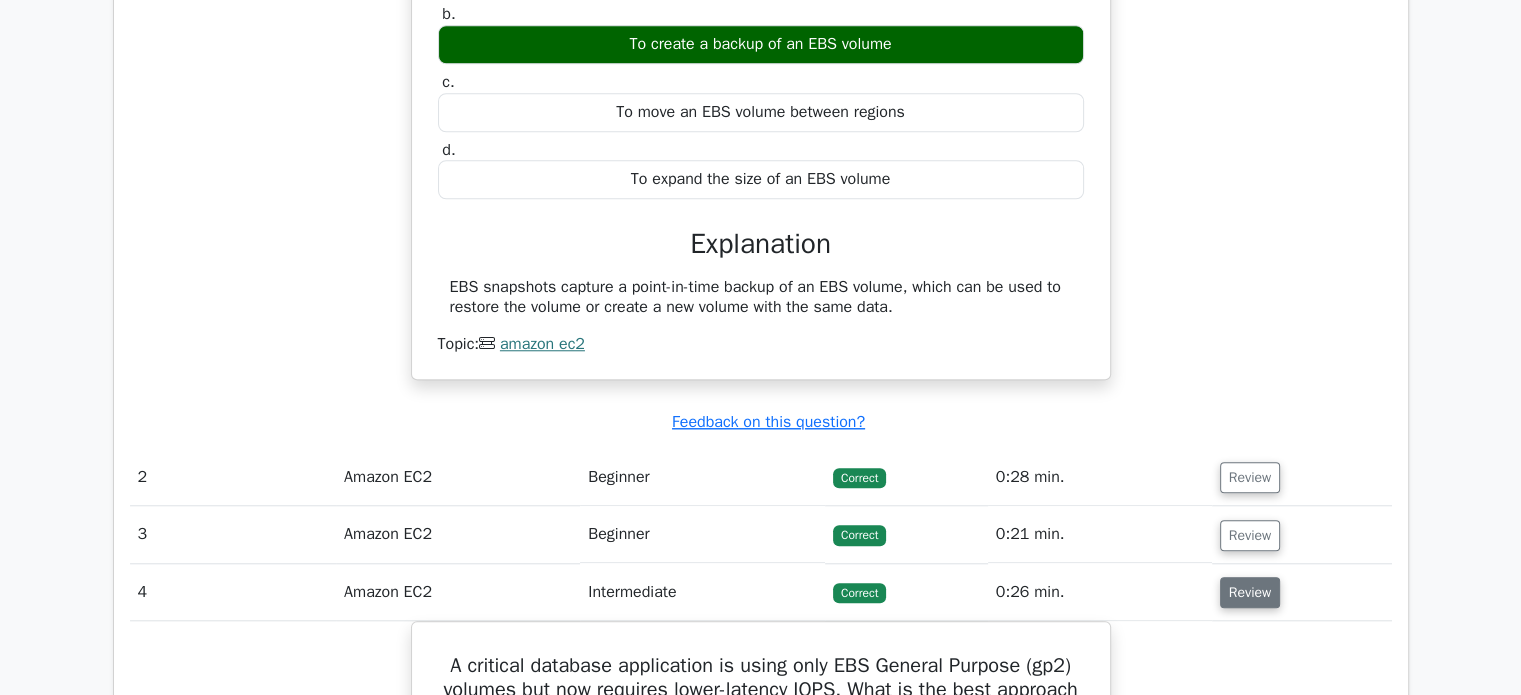 scroll, scrollTop: 1823, scrollLeft: 0, axis: vertical 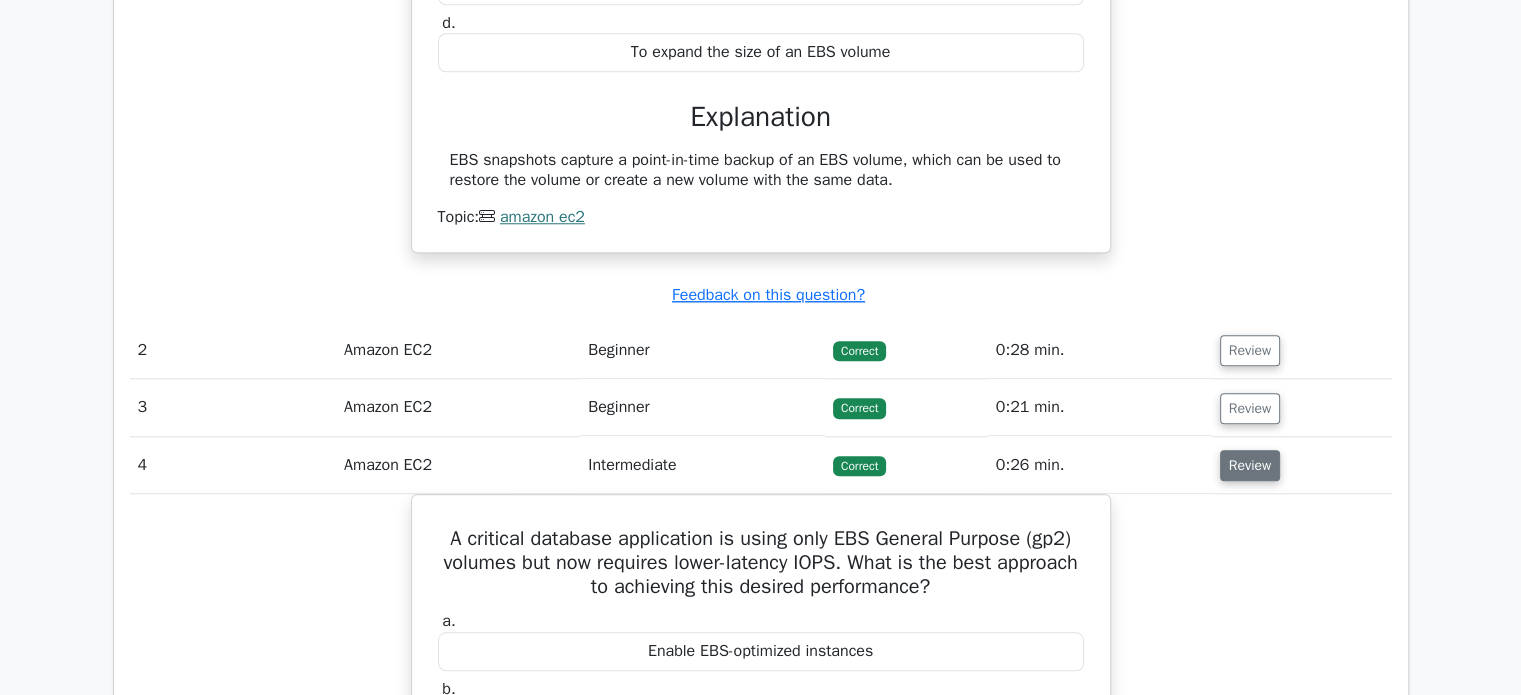 click on "Review" at bounding box center [1250, 465] 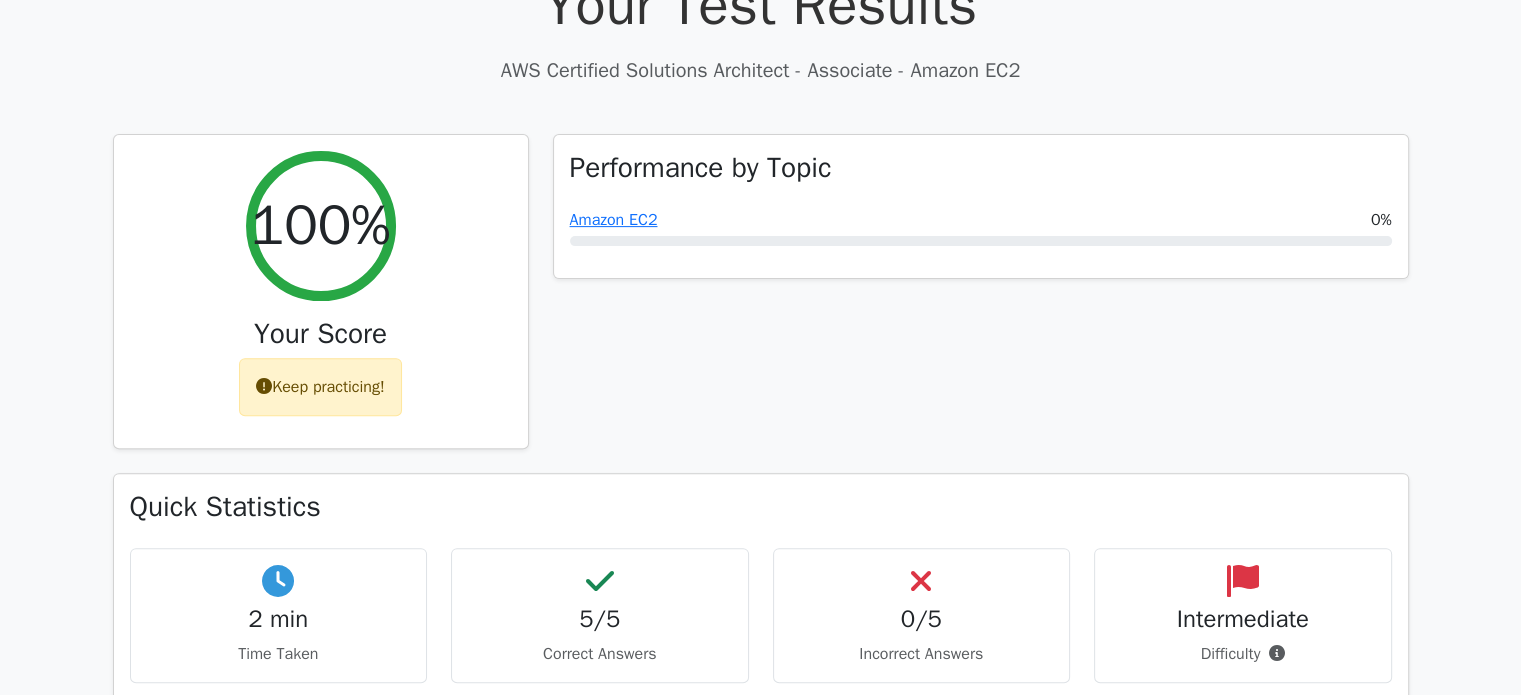 scroll, scrollTop: 611, scrollLeft: 0, axis: vertical 